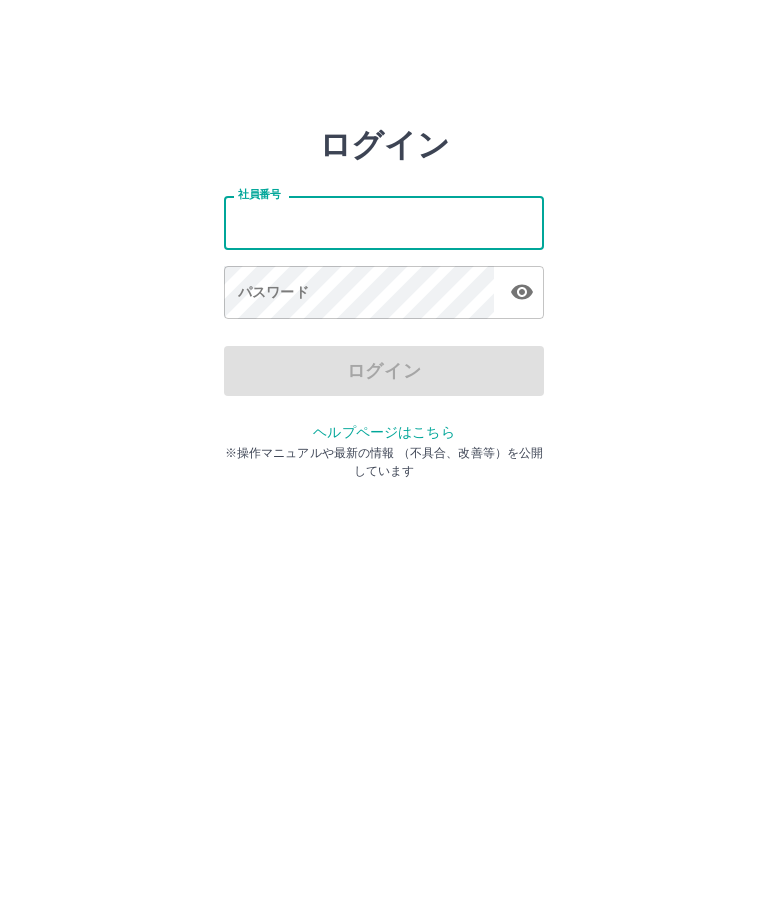 scroll, scrollTop: 0, scrollLeft: 0, axis: both 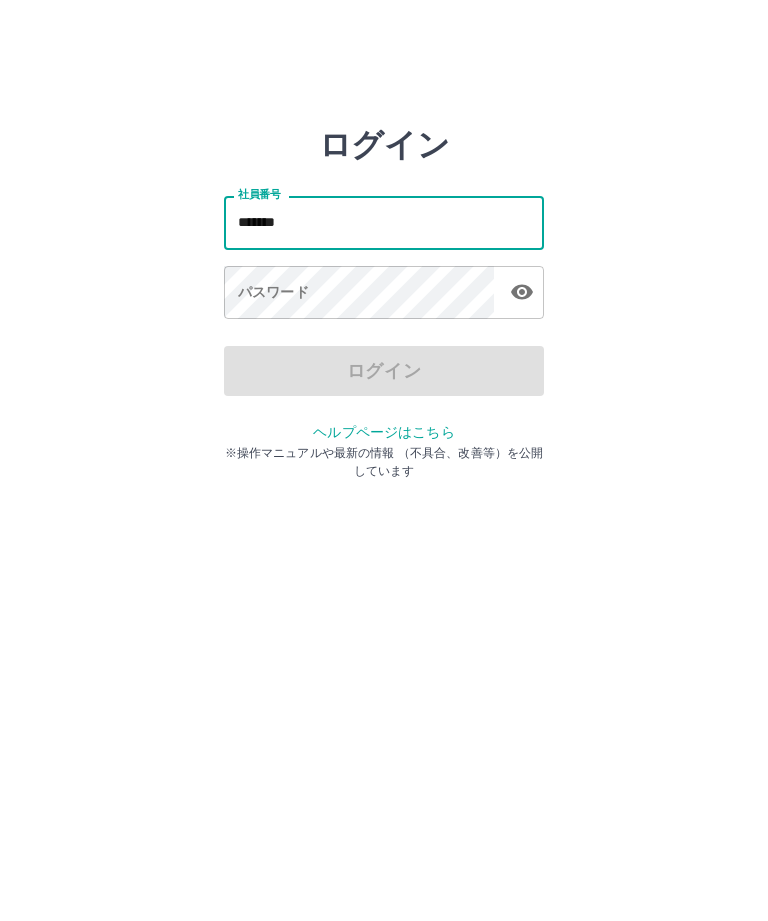 type on "*******" 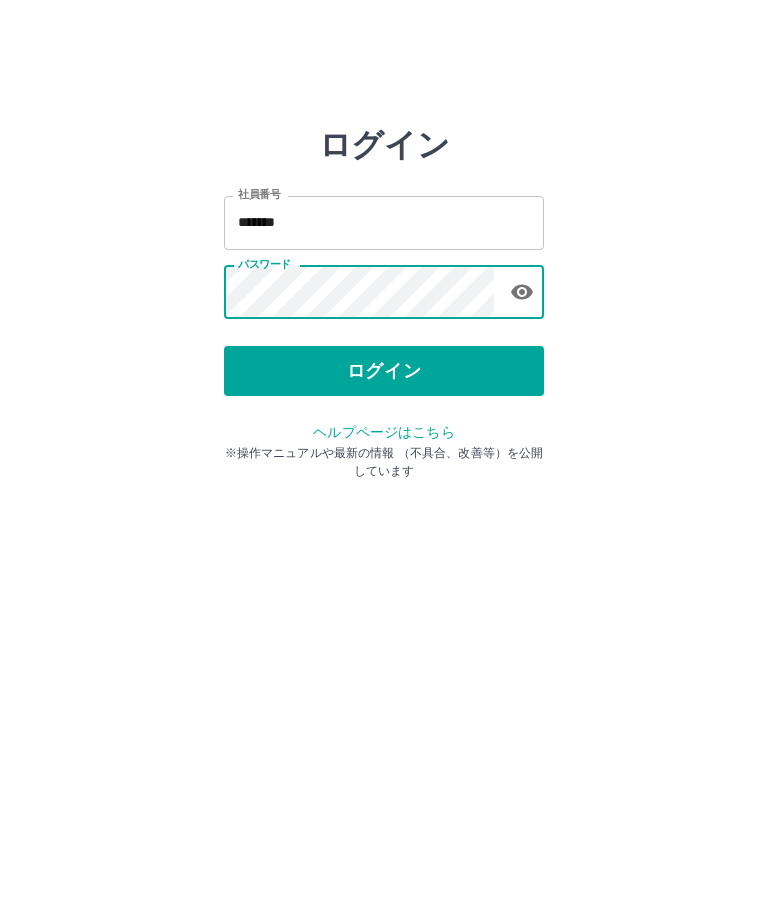 click on "ログイン" at bounding box center [384, 371] 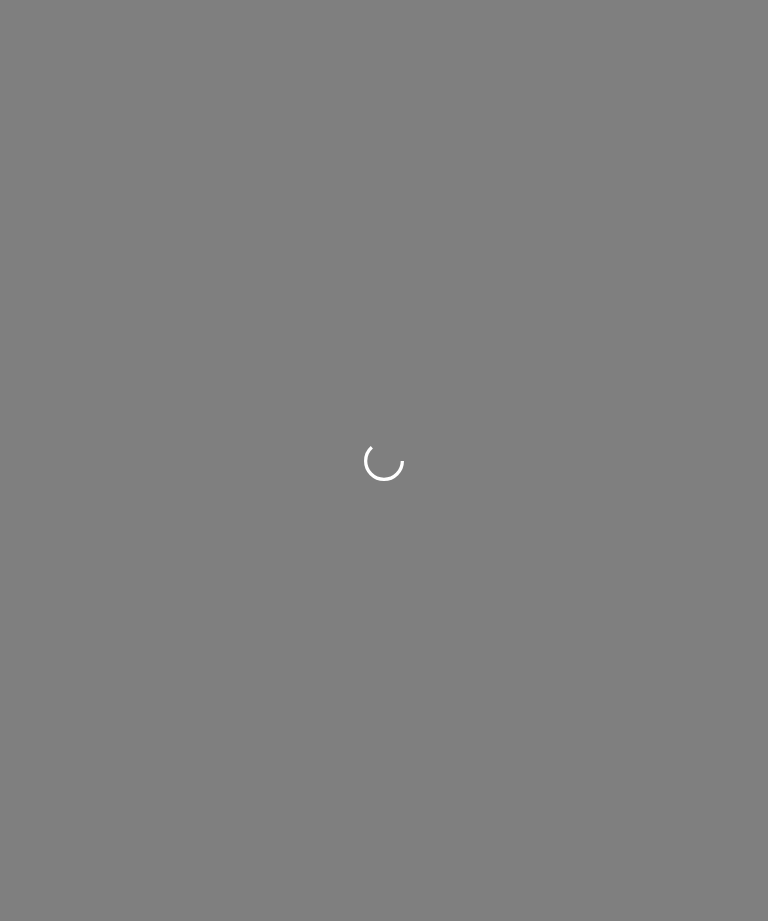 scroll, scrollTop: 0, scrollLeft: 0, axis: both 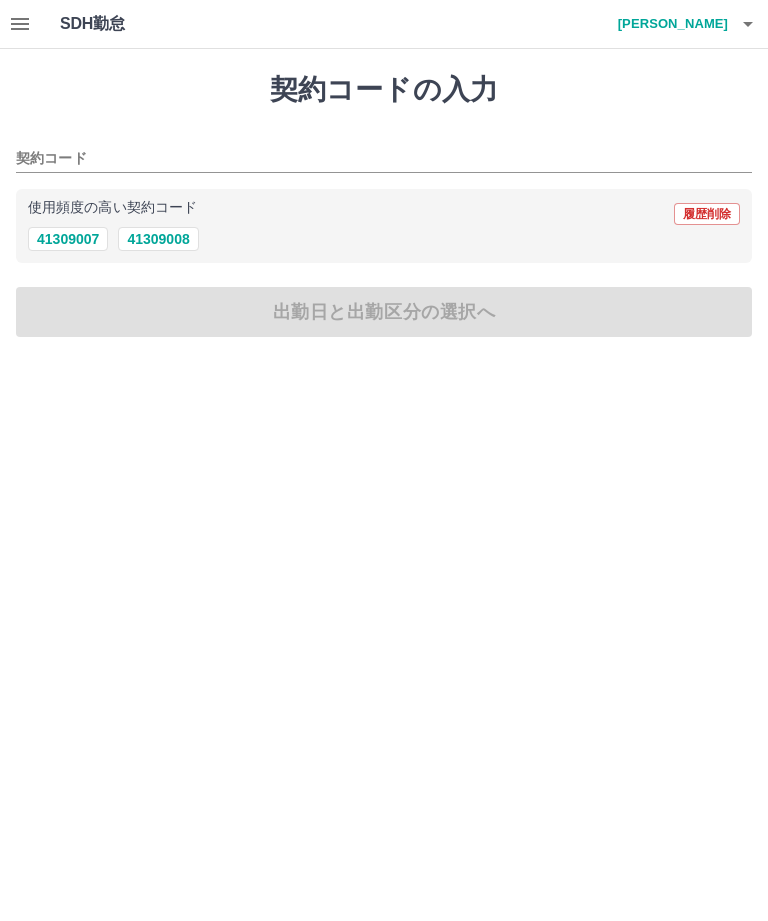 click on "41309008" at bounding box center (158, 239) 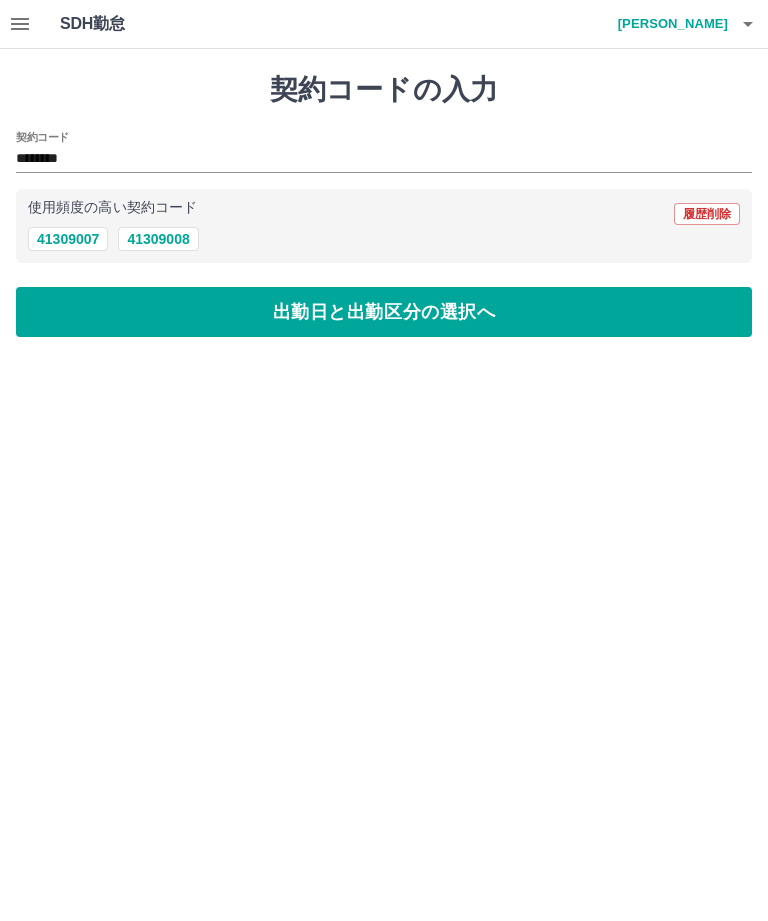click on "出勤日と出勤区分の選択へ" at bounding box center [384, 312] 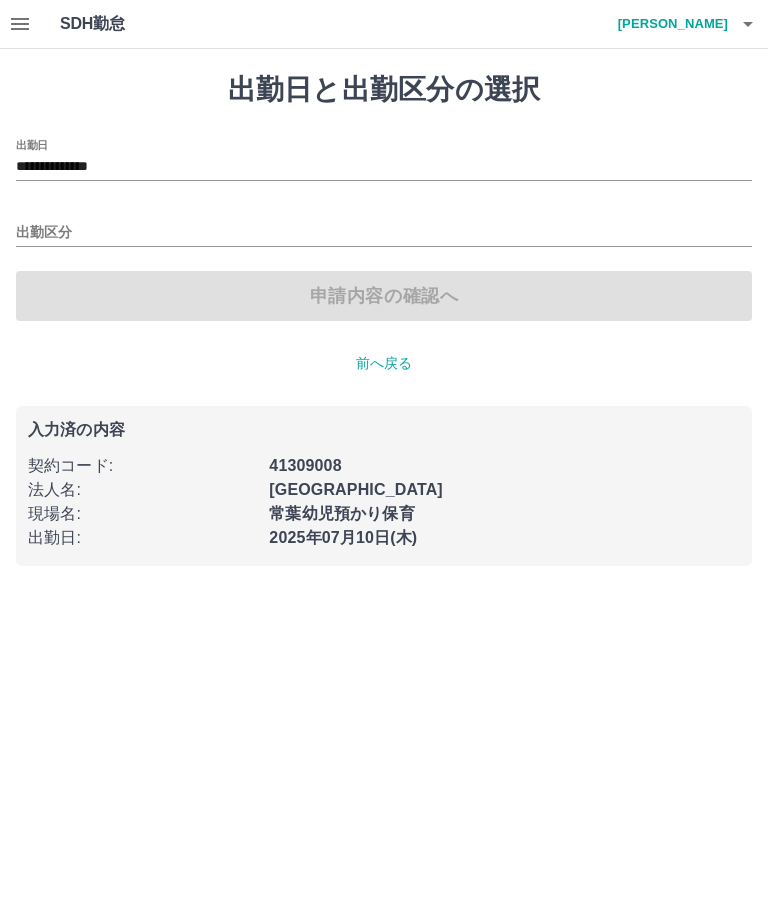 click on "**********" at bounding box center (384, 167) 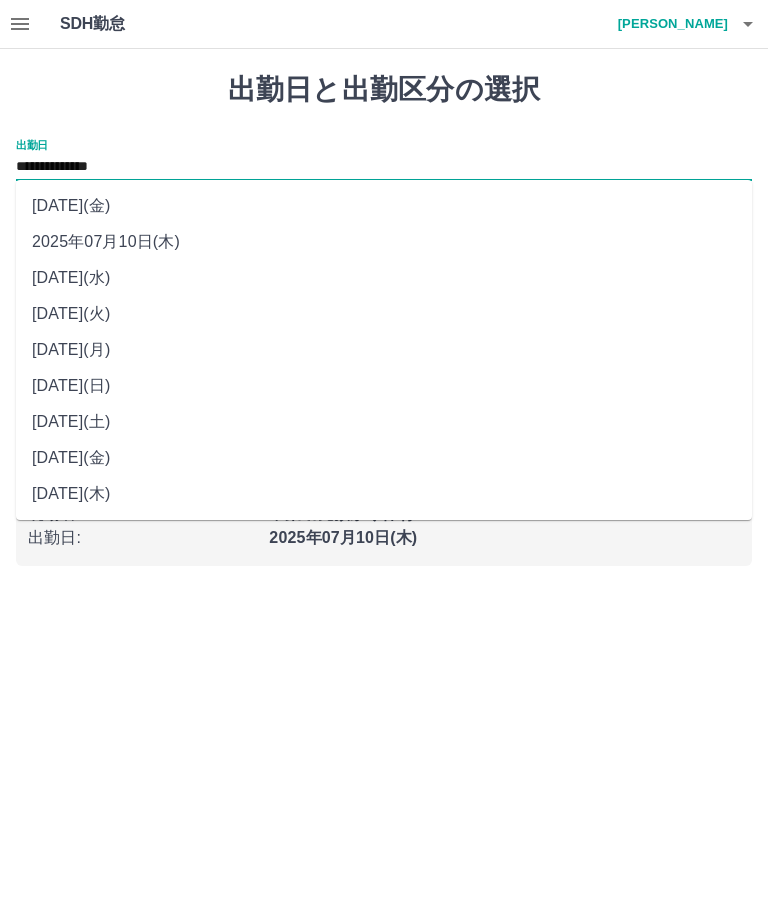 click on "2025年07月09日(水)" at bounding box center [384, 278] 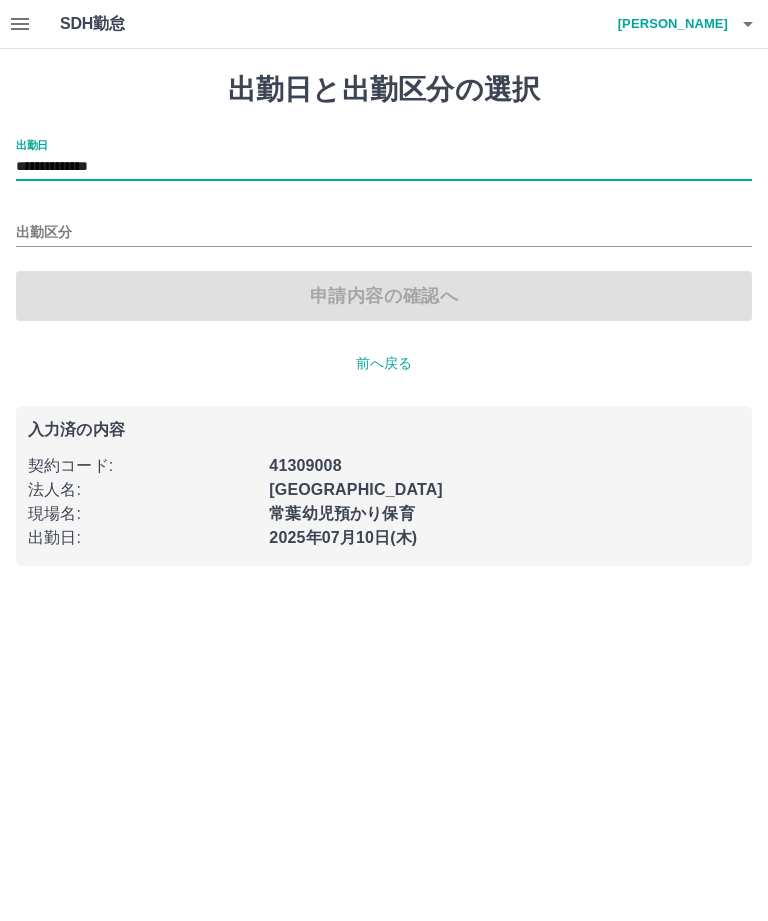 click on "出勤区分" at bounding box center [384, 233] 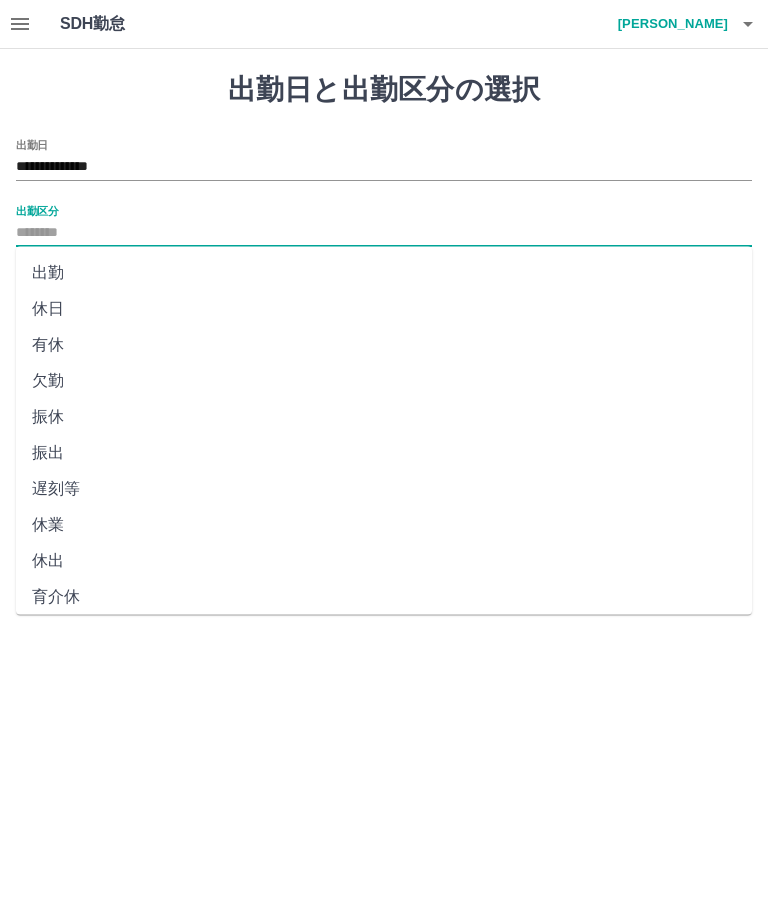 click on "休日" at bounding box center (384, 309) 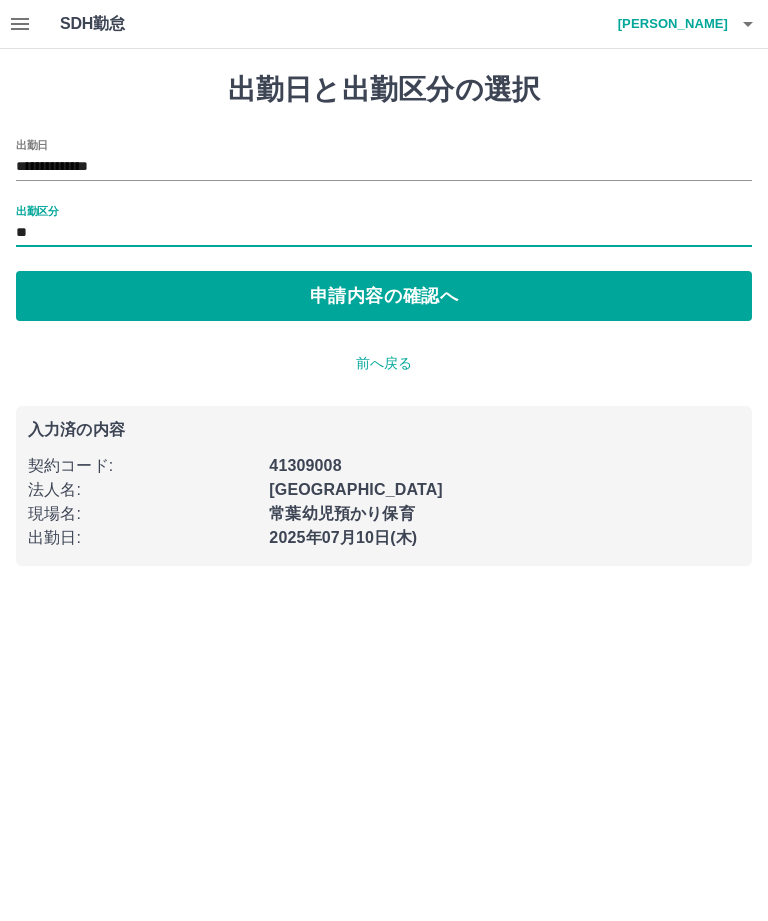 click on "申請内容の確認へ" at bounding box center [384, 296] 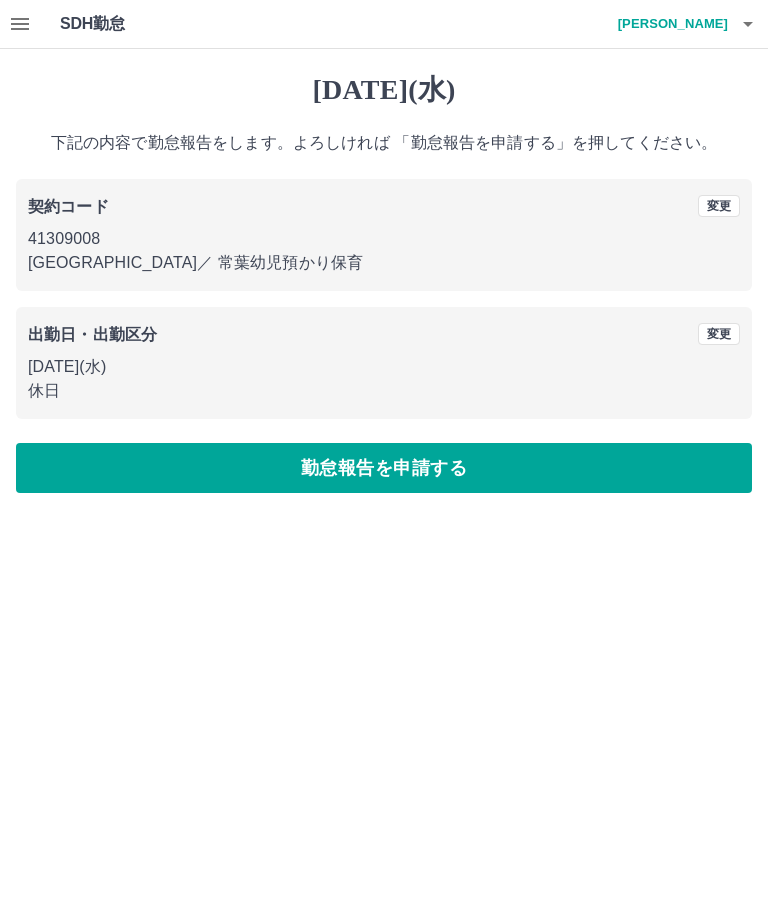 click on "勤怠報告を申請する" at bounding box center [384, 468] 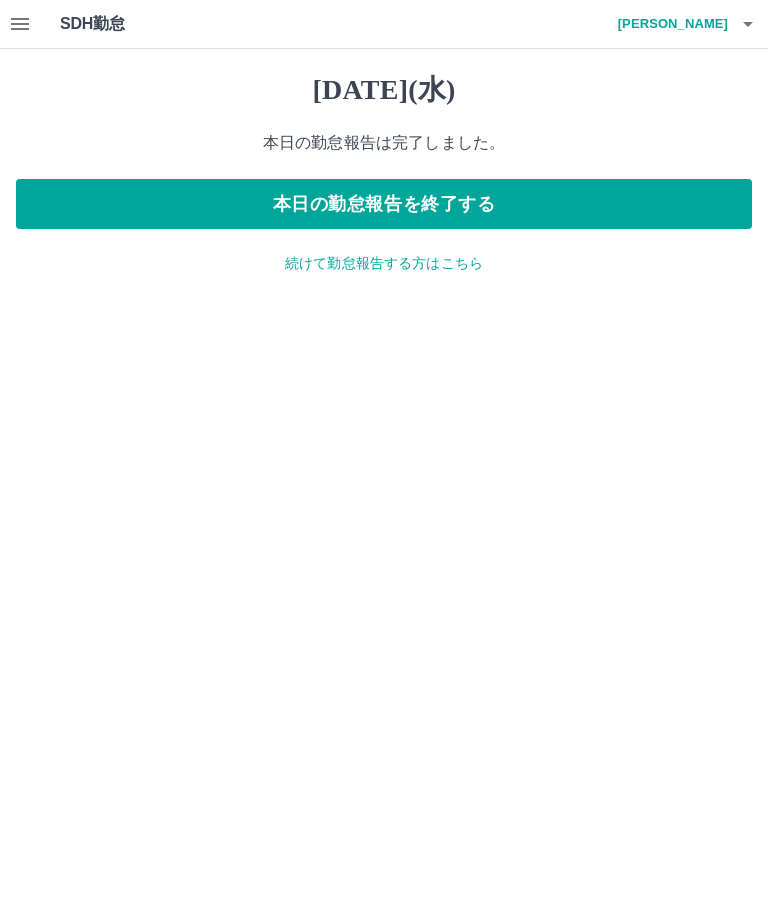 click on "本日の勤怠報告を終了する" at bounding box center (384, 204) 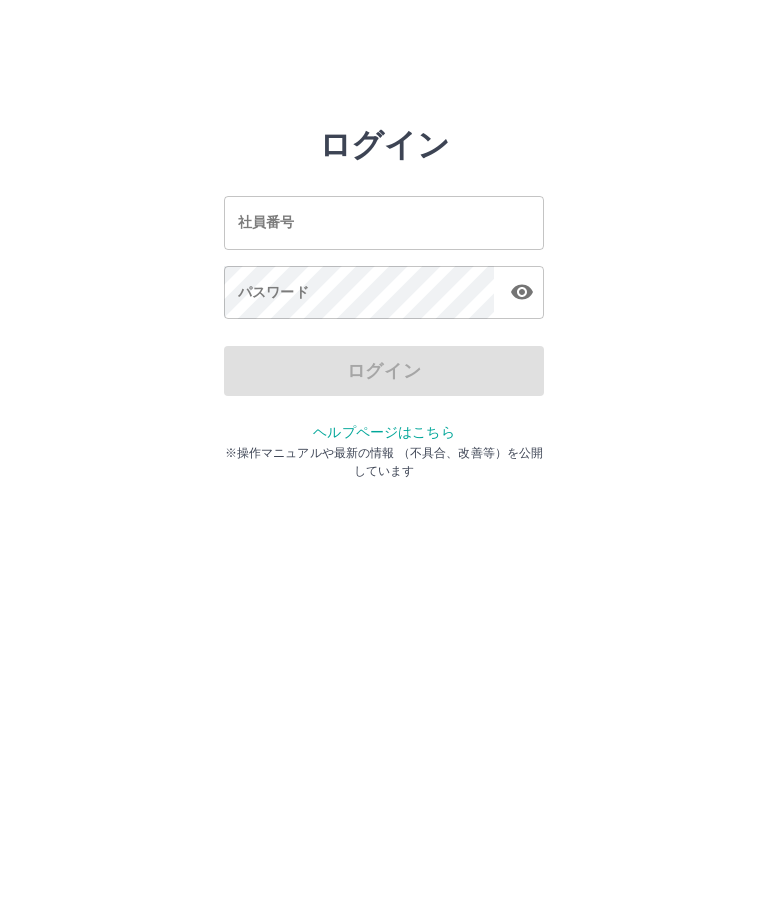 scroll, scrollTop: 0, scrollLeft: 0, axis: both 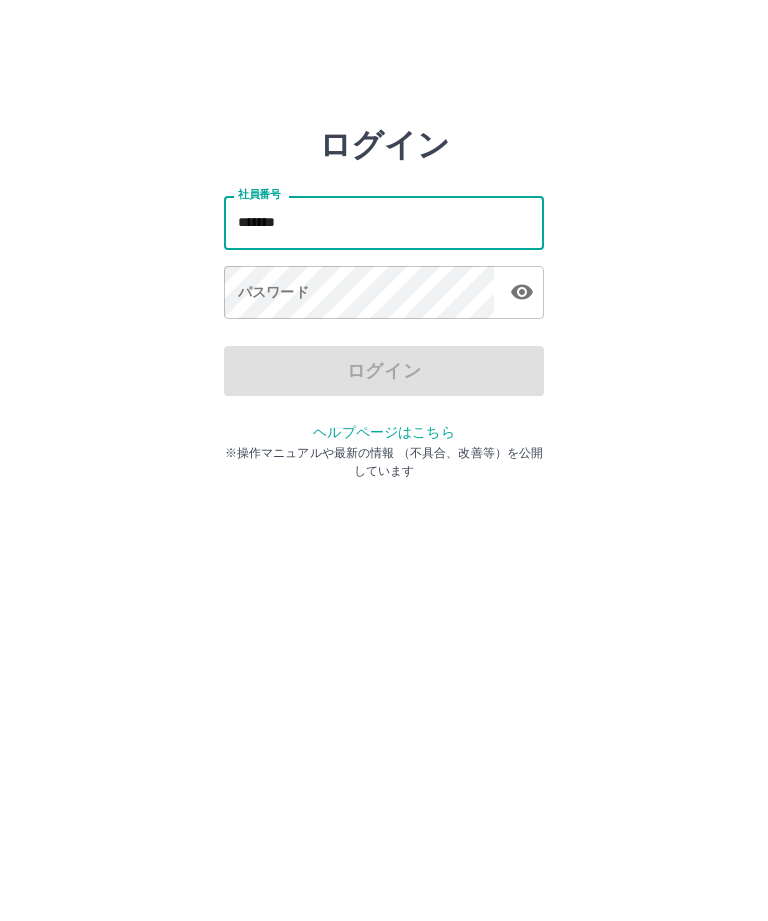 type on "*******" 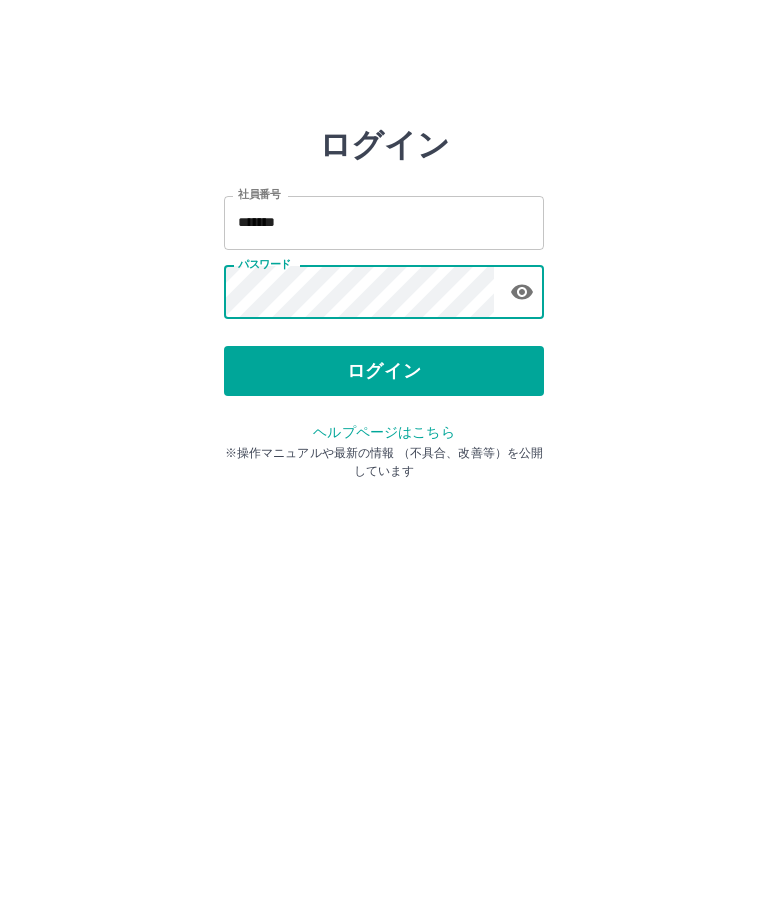 click on "ログイン" at bounding box center [384, 371] 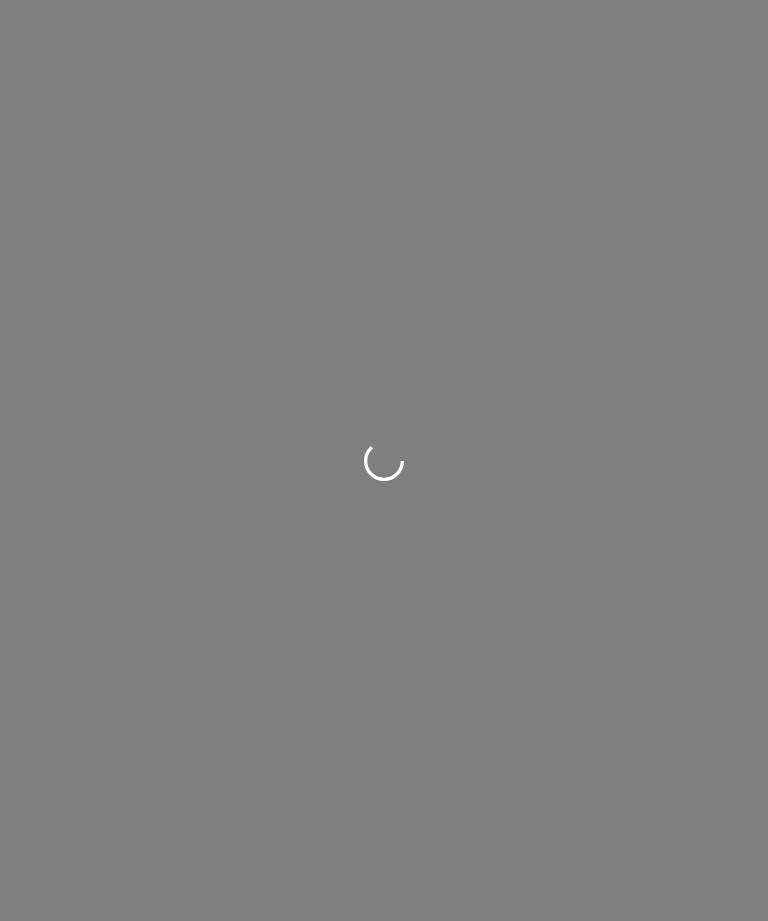 scroll, scrollTop: 0, scrollLeft: 0, axis: both 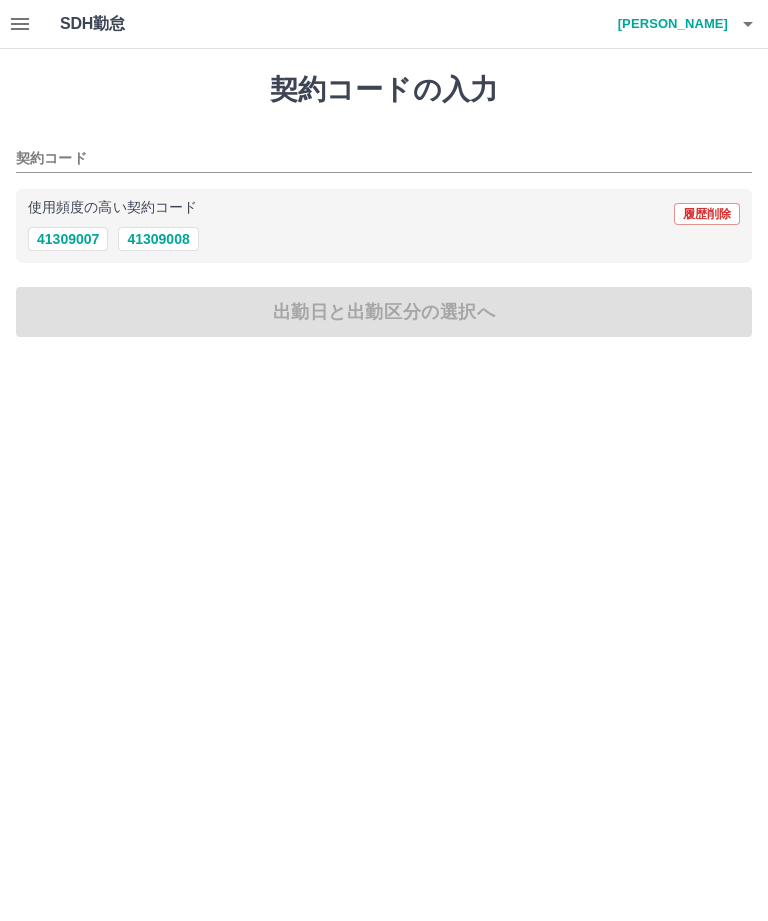 click on "41309007" at bounding box center [68, 239] 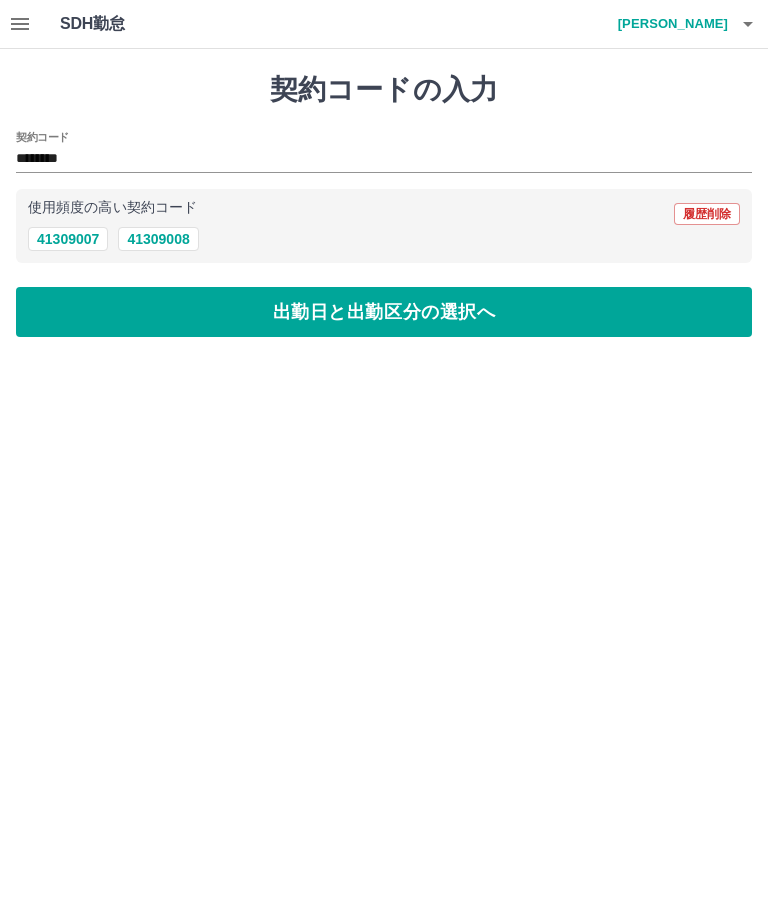 click on "出勤日と出勤区分の選択へ" at bounding box center [384, 312] 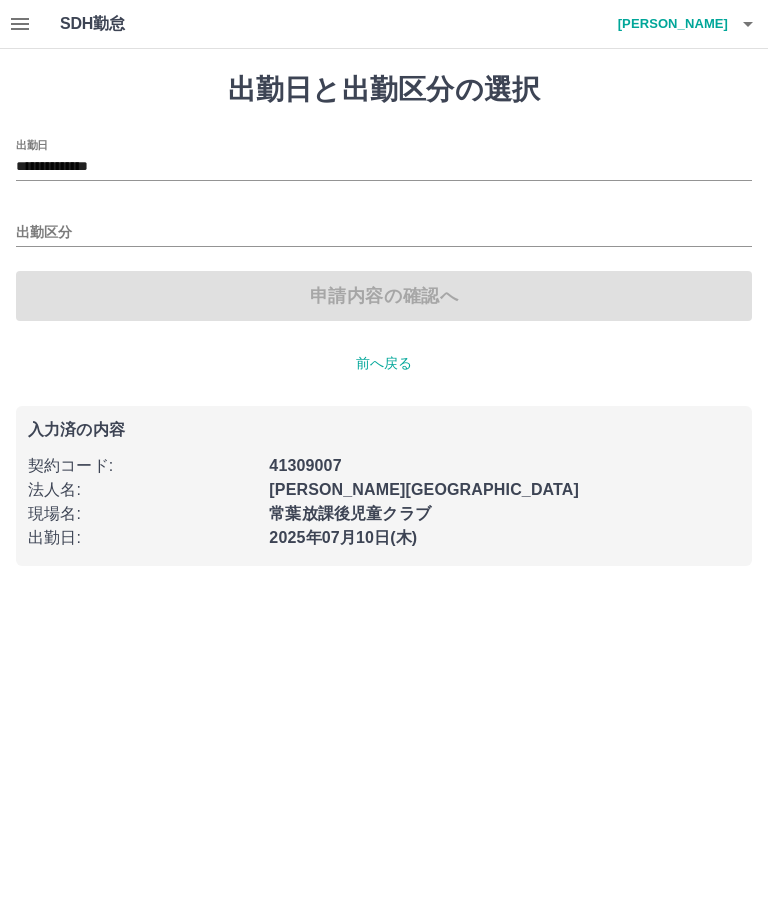 click on "出勤区分" at bounding box center [384, 233] 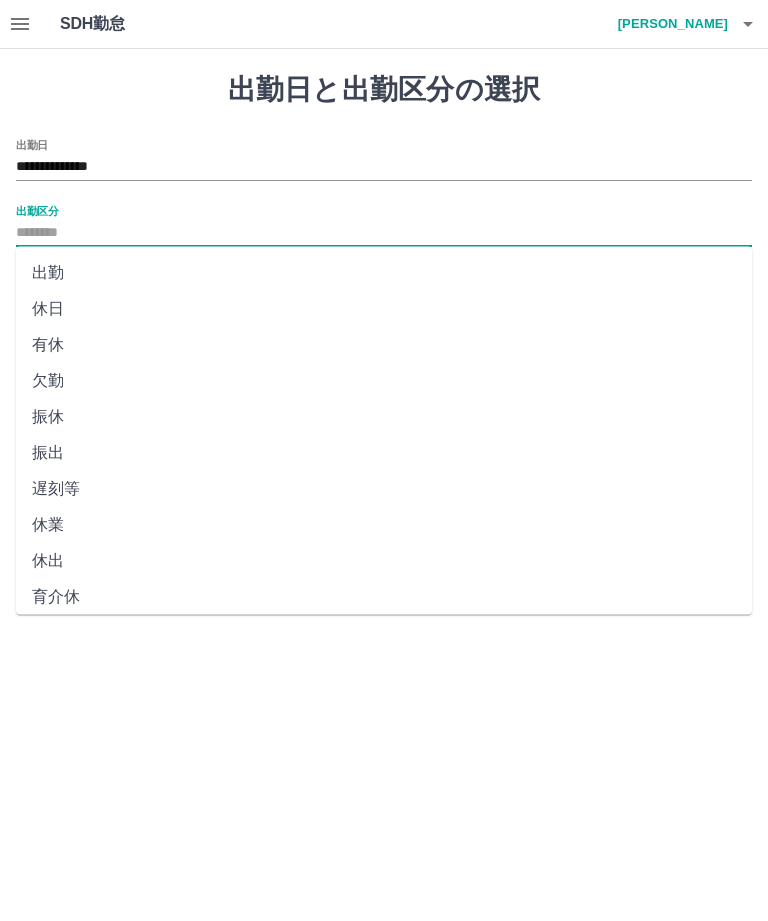 click on "出勤" at bounding box center [384, 273] 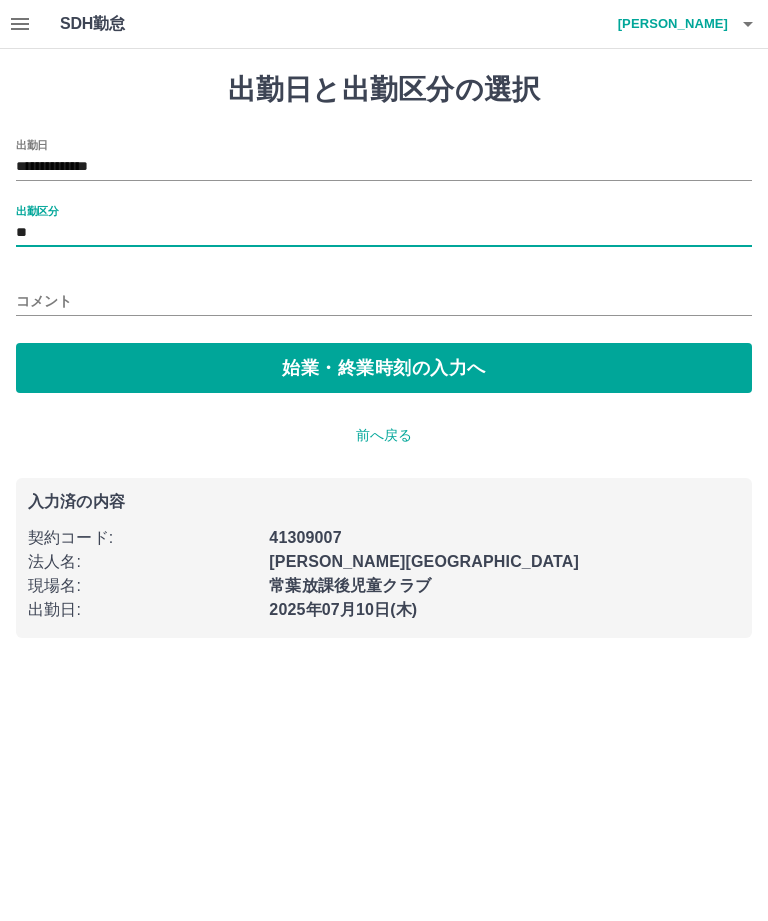 click on "始業・終業時刻の入力へ" at bounding box center (384, 368) 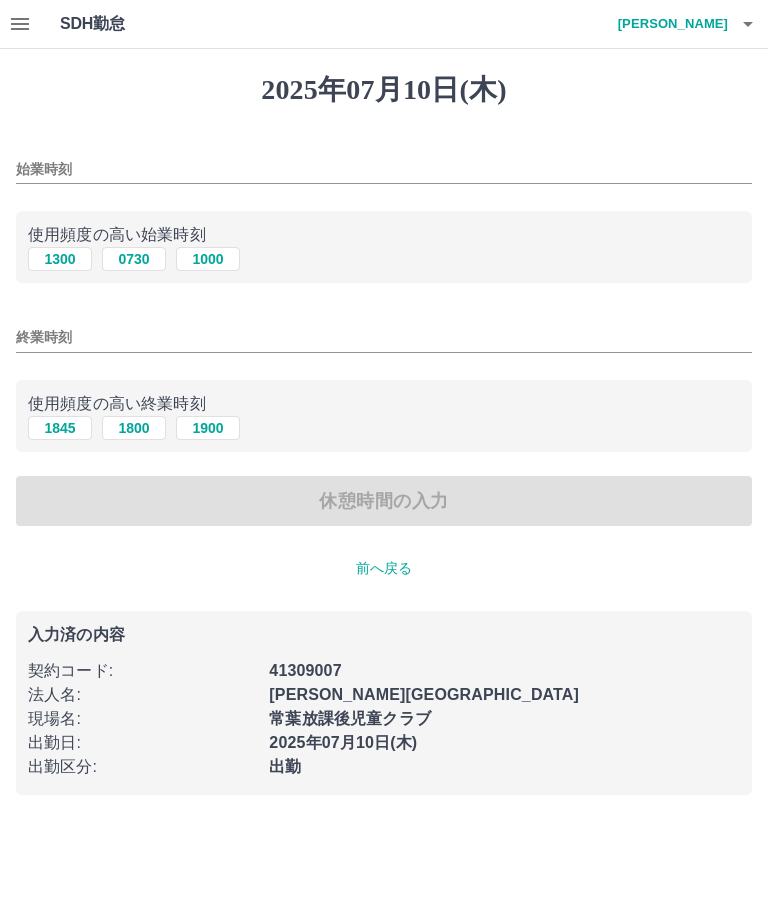 click on "1000" at bounding box center [208, 259] 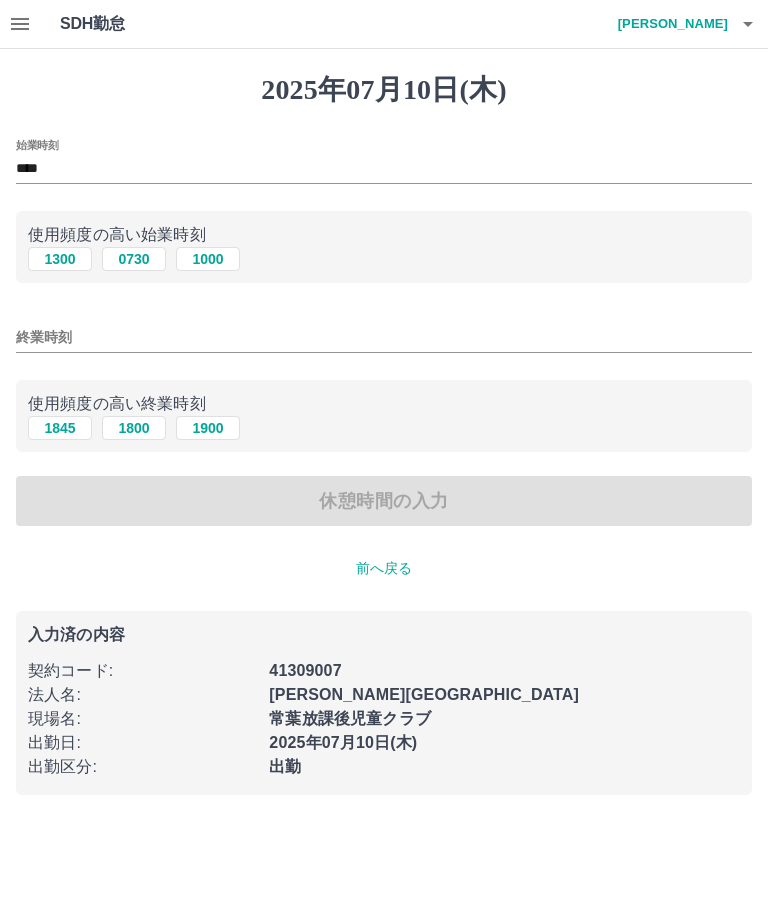 click on "1900" at bounding box center (208, 428) 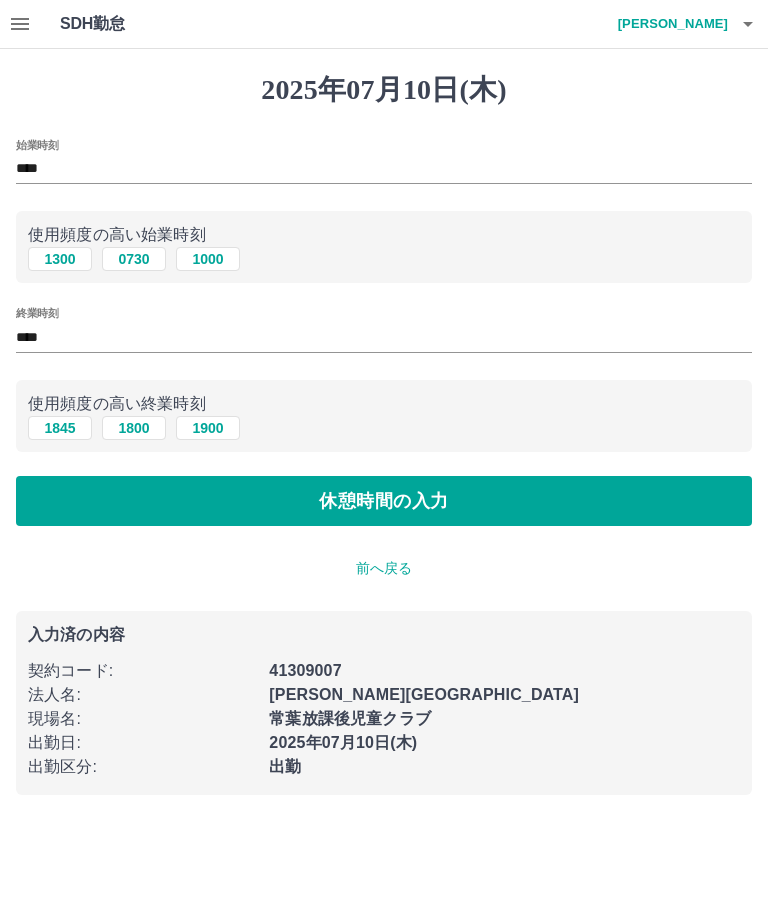 click on "休憩時間の入力" at bounding box center (384, 501) 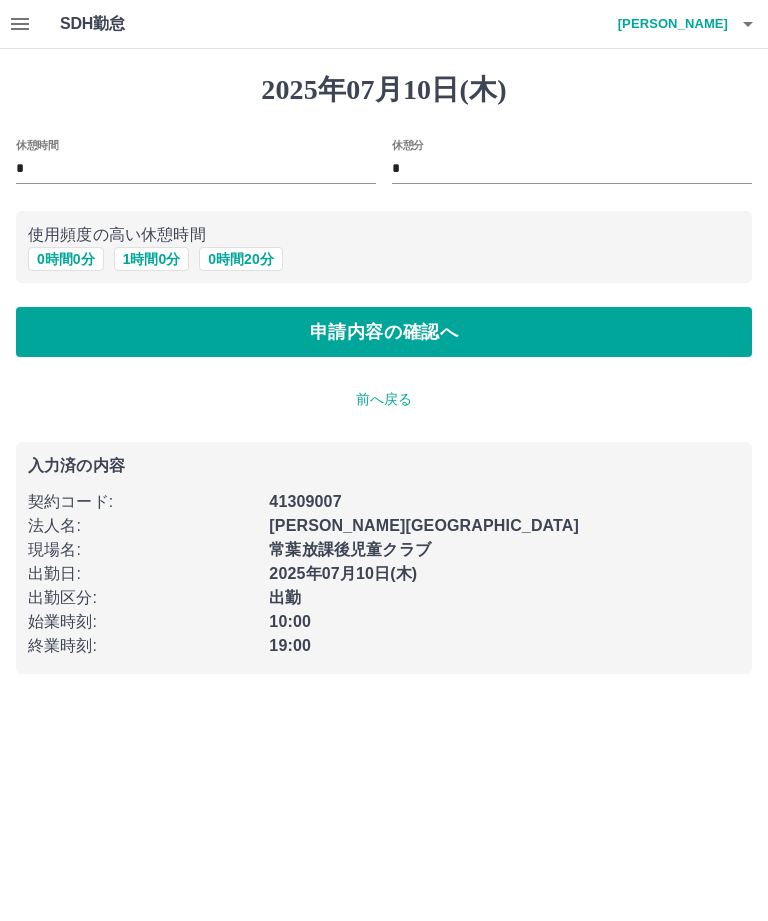 click on "1 時間 0 分" at bounding box center [152, 259] 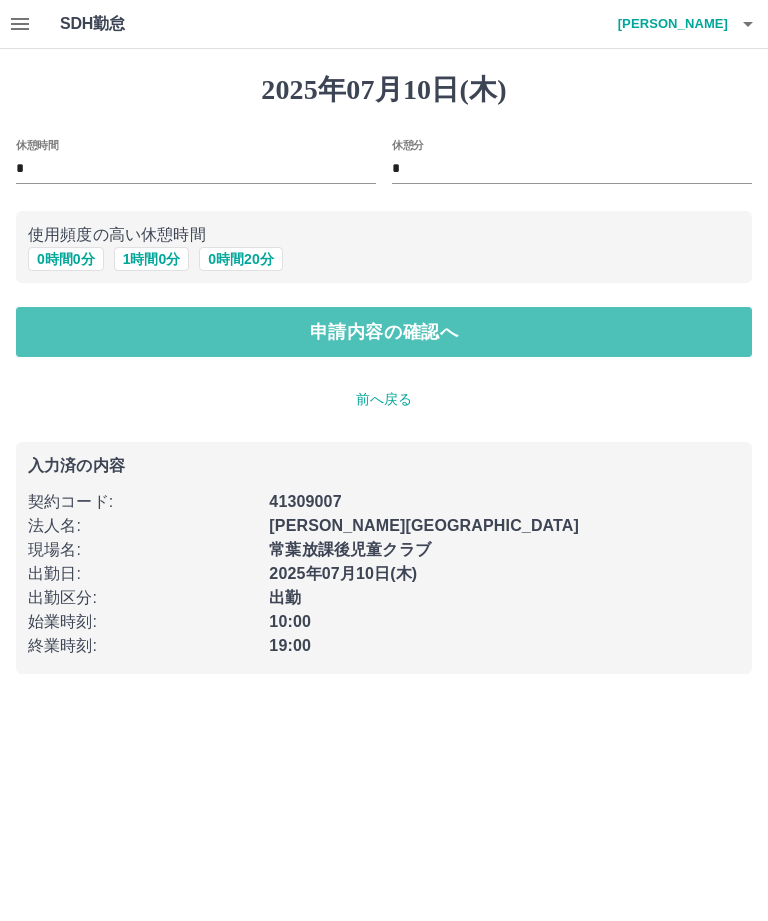 click on "申請内容の確認へ" at bounding box center (384, 332) 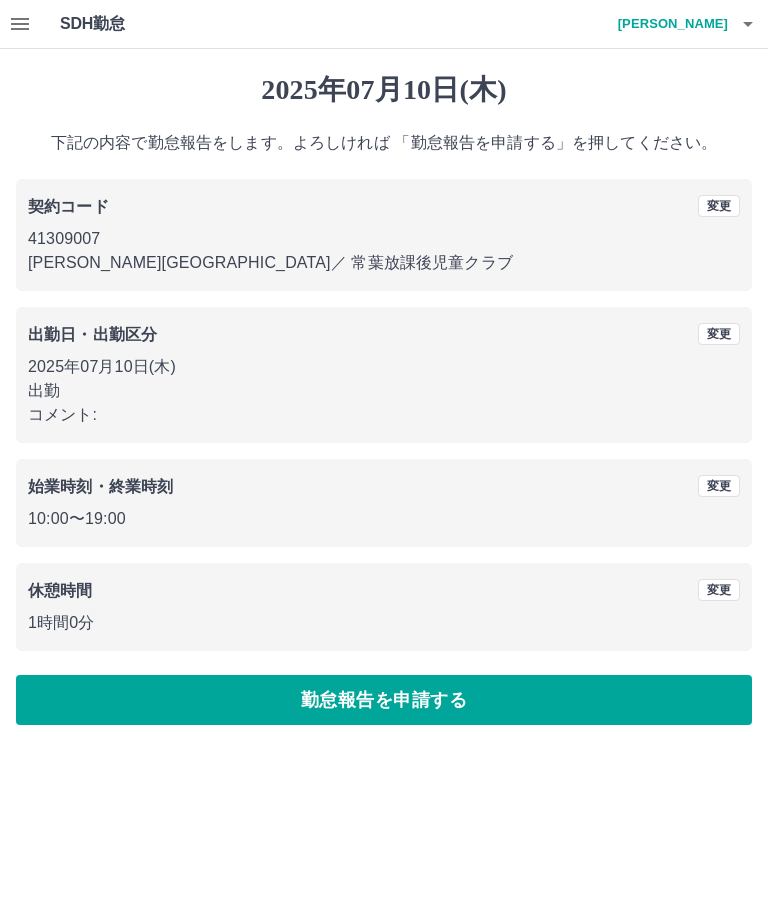 click on "勤怠報告を申請する" at bounding box center (384, 700) 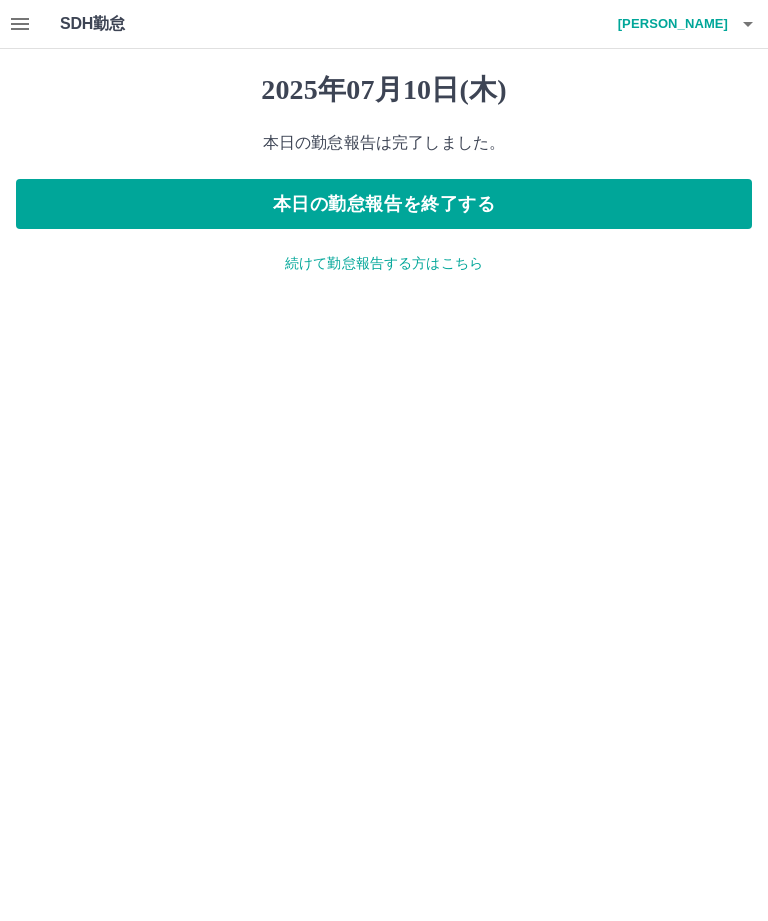 click on "酒井　舞子" at bounding box center [668, 24] 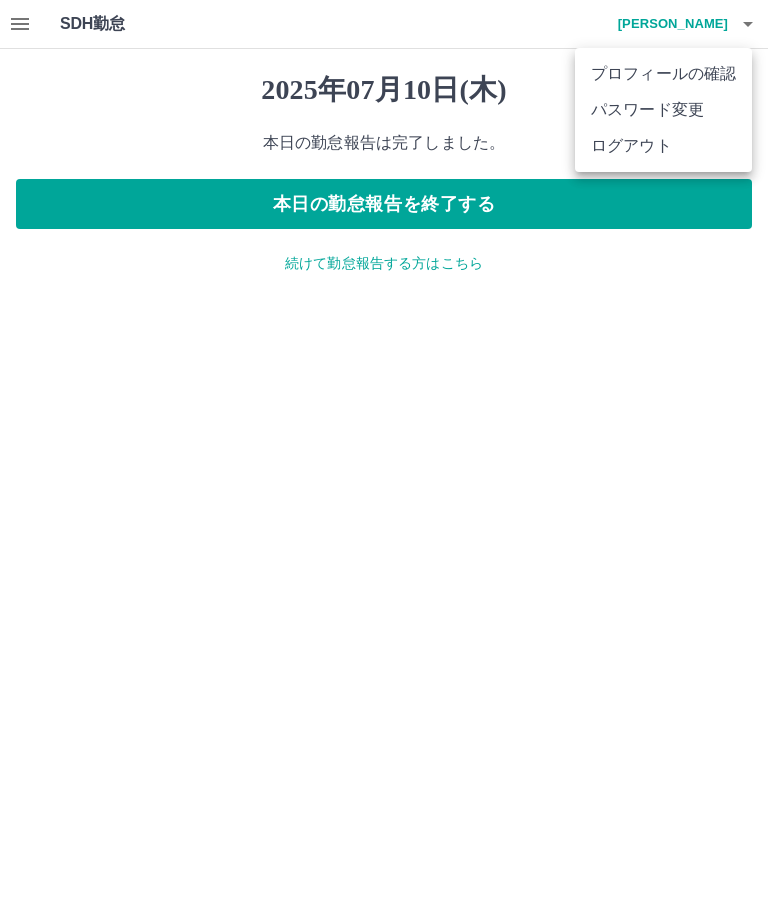 click on "ログアウト" at bounding box center [663, 146] 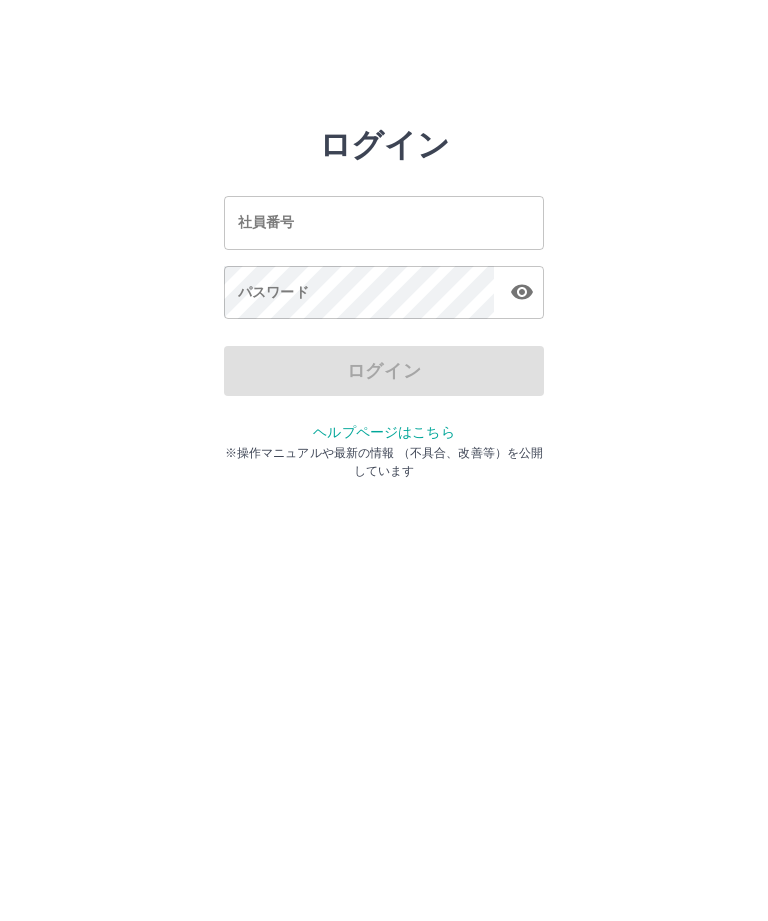 scroll, scrollTop: 0, scrollLeft: 0, axis: both 